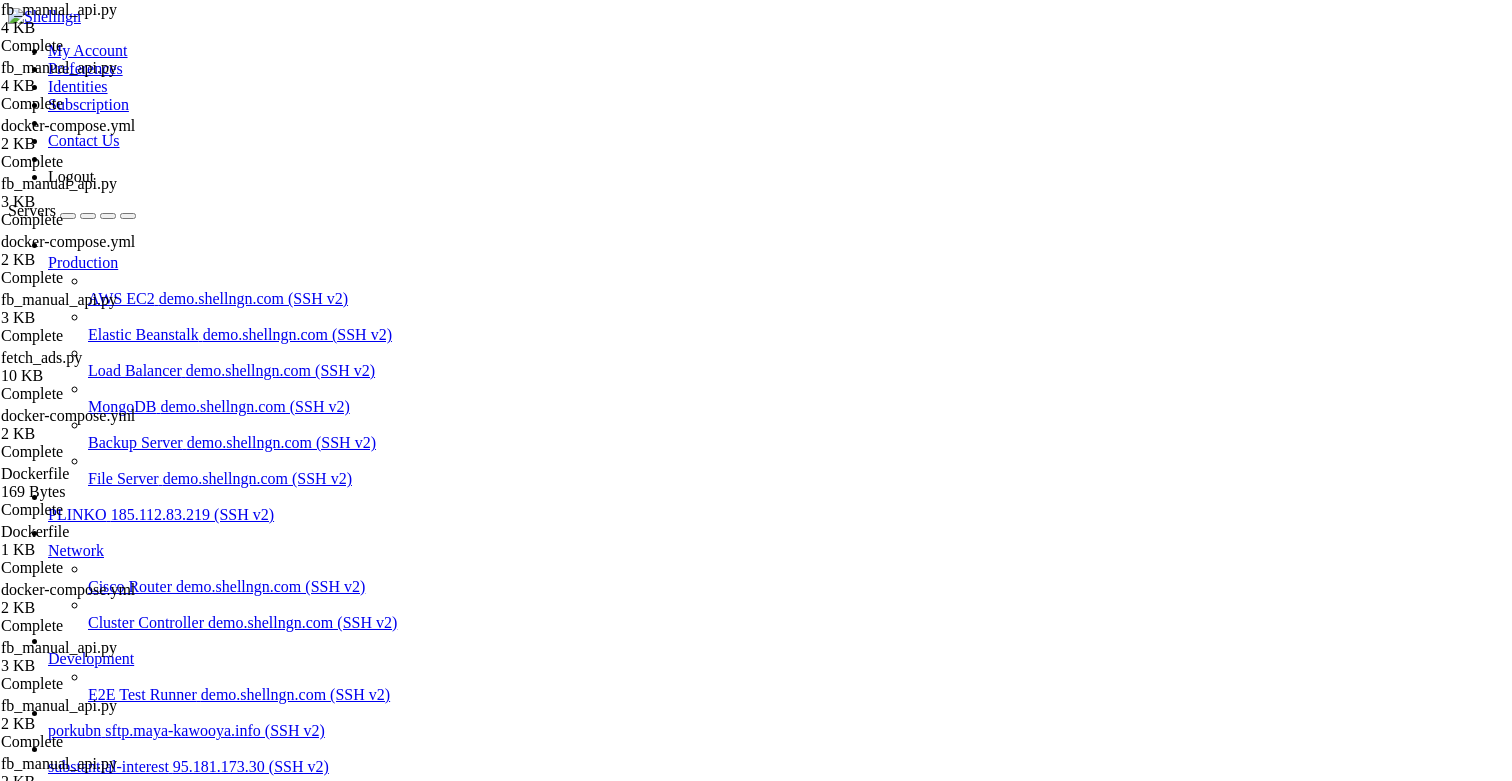 scroll, scrollTop: 0, scrollLeft: 0, axis: both 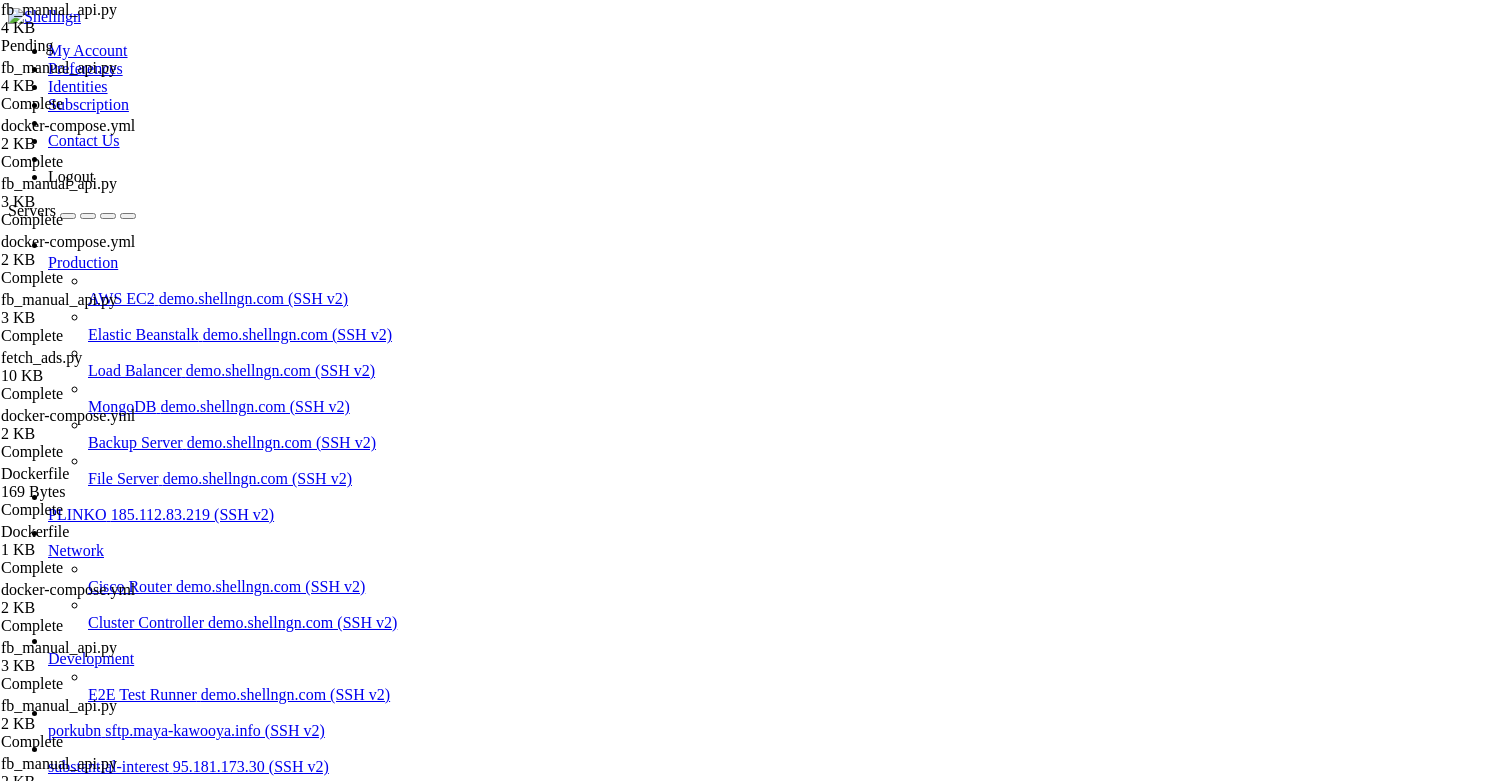 click on "Reconnect" at bounding box center [48, 2072] 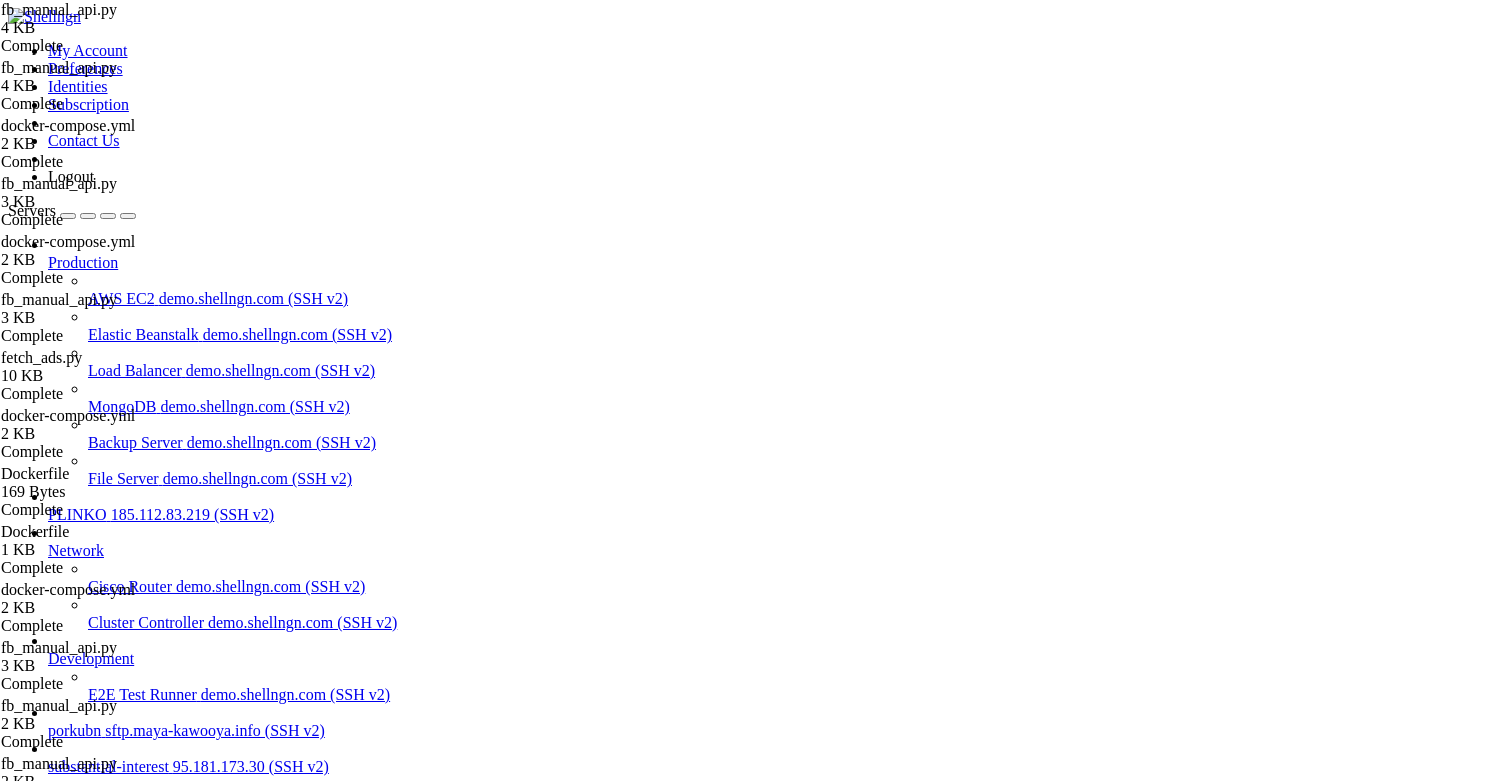 click on "substantial-interest" at bounding box center [108, 834] 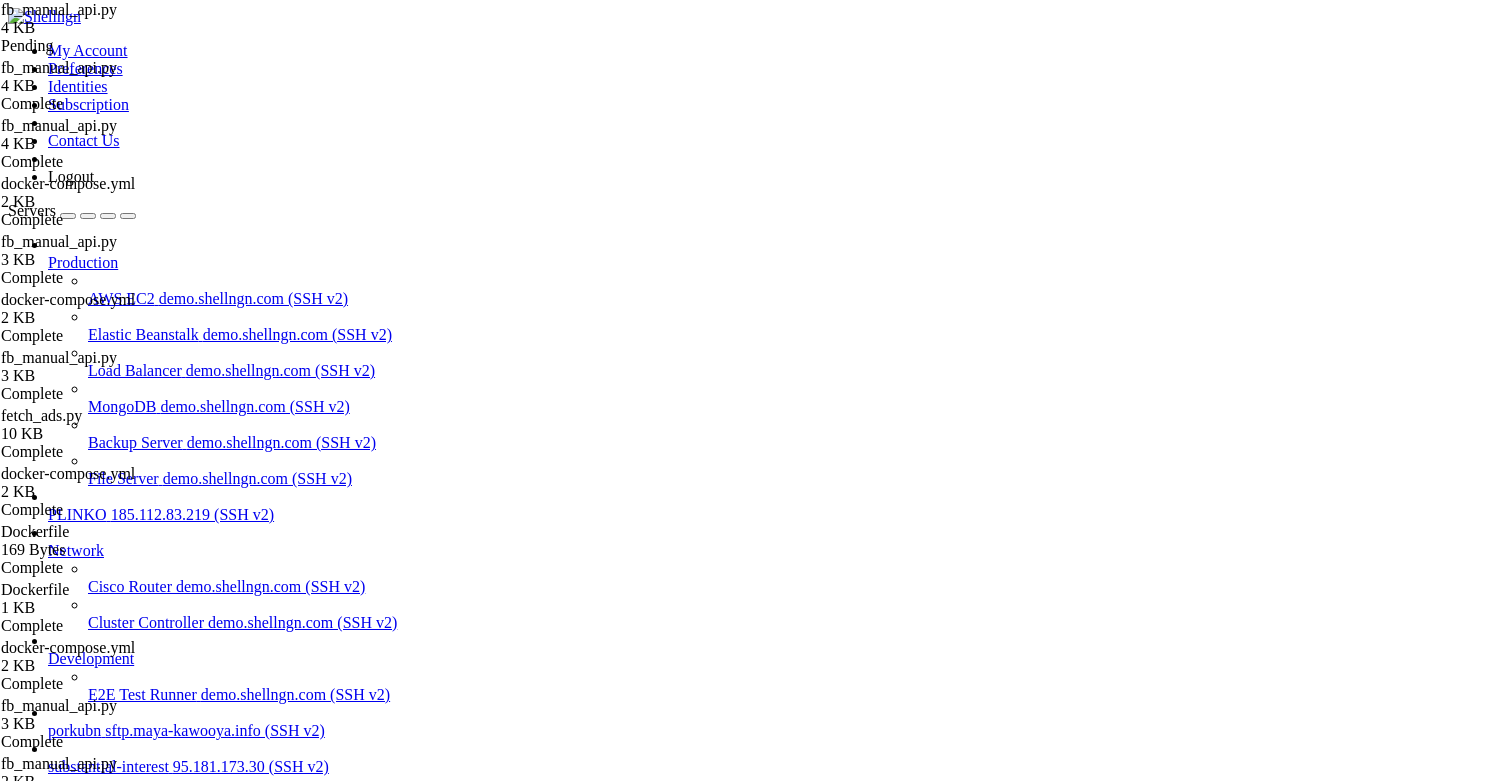 click on "Reconnect" at bounding box center [48, 1991] 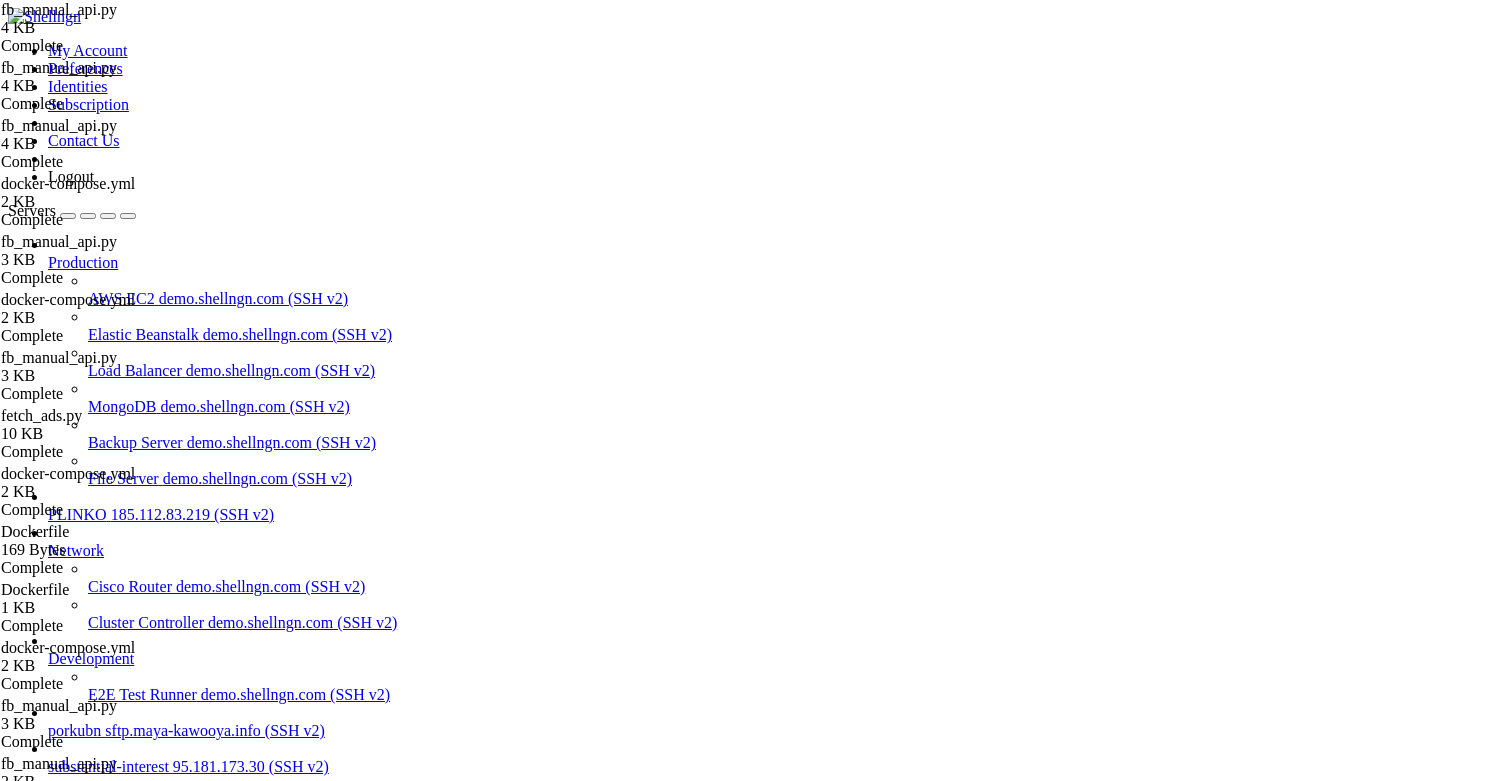 type on "# fb_manual_api.py" 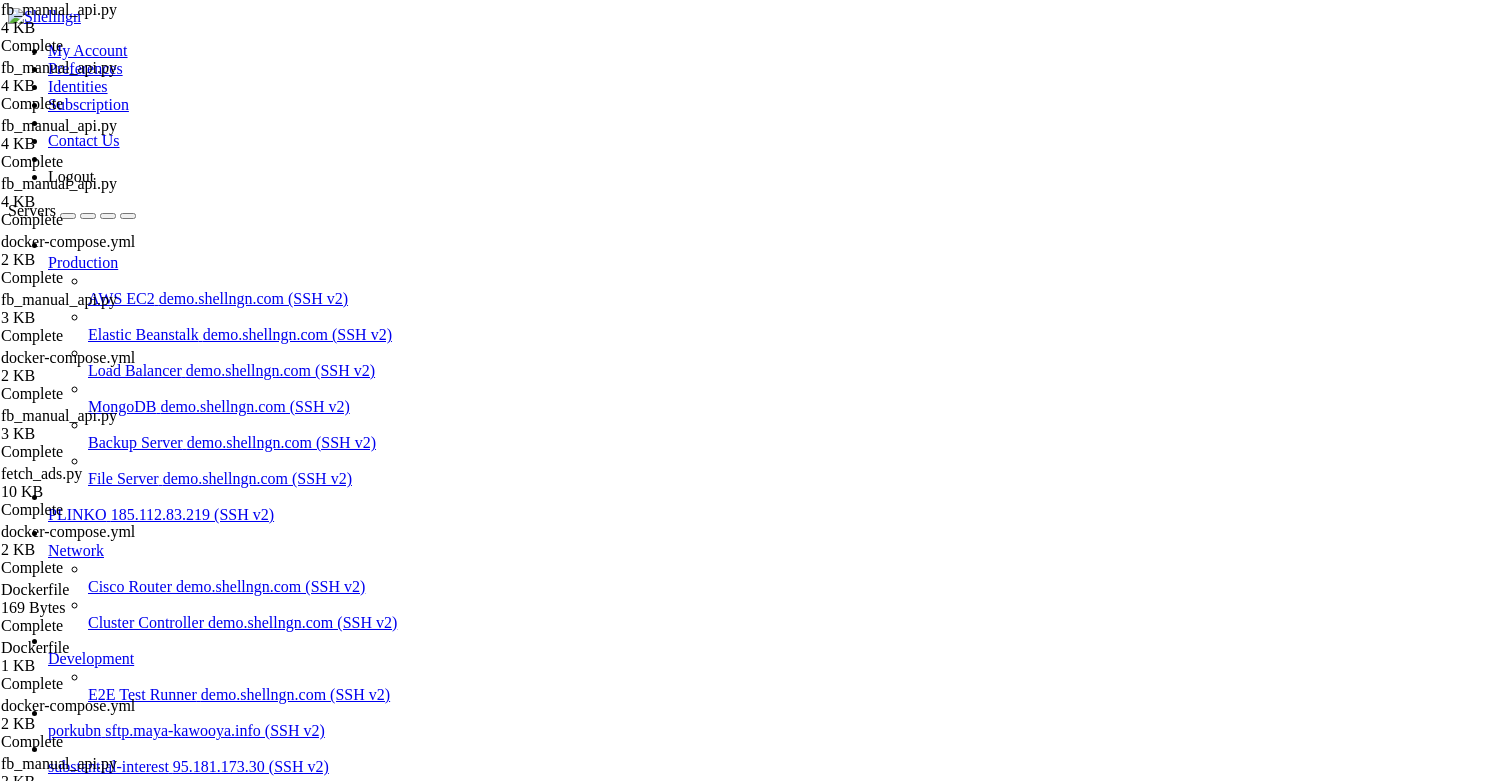 scroll, scrollTop: 477, scrollLeft: 0, axis: vertical 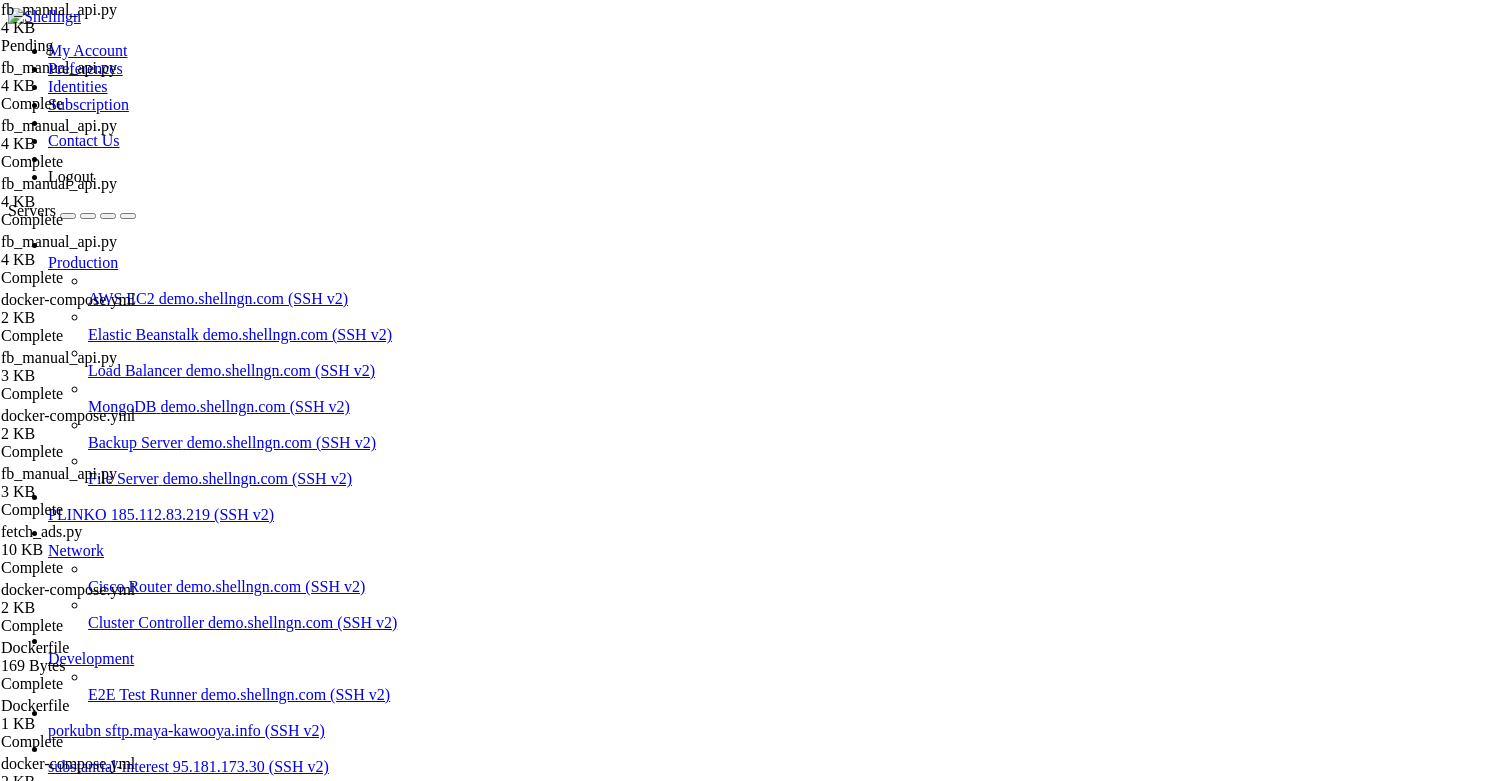 click on "Reconnect" at bounding box center [48, 1991] 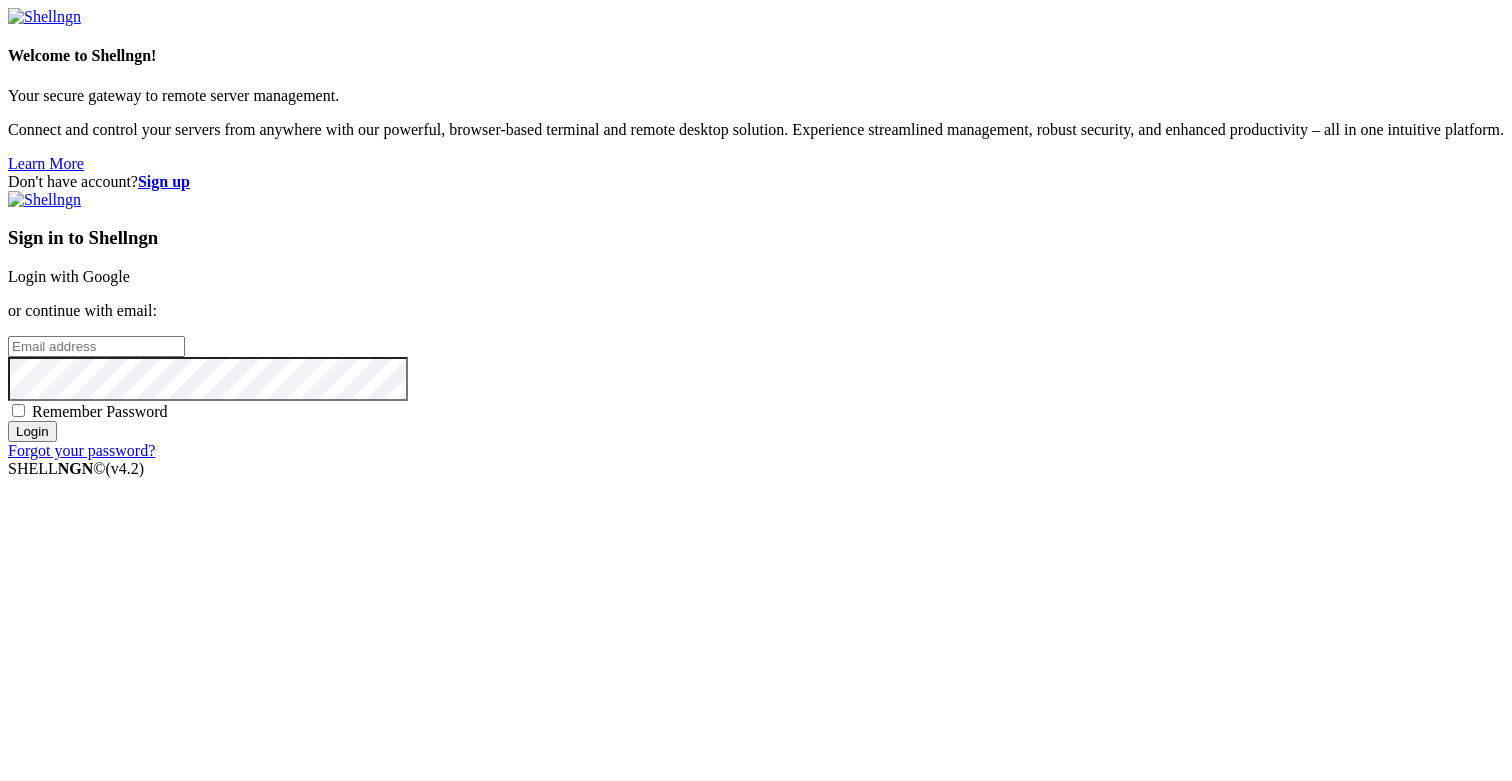 click on "Login with Google" at bounding box center [69, 276] 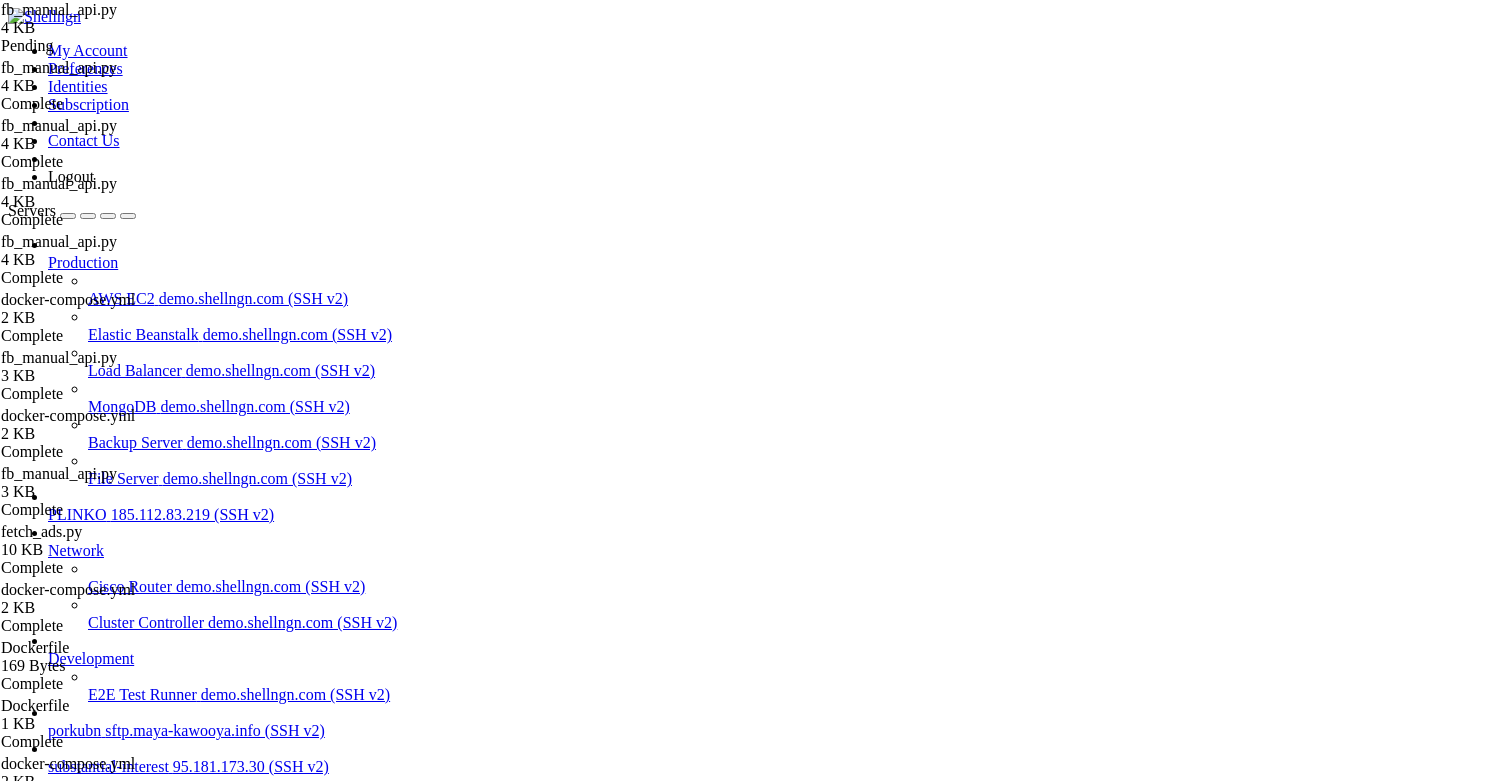 scroll, scrollTop: 0, scrollLeft: 0, axis: both 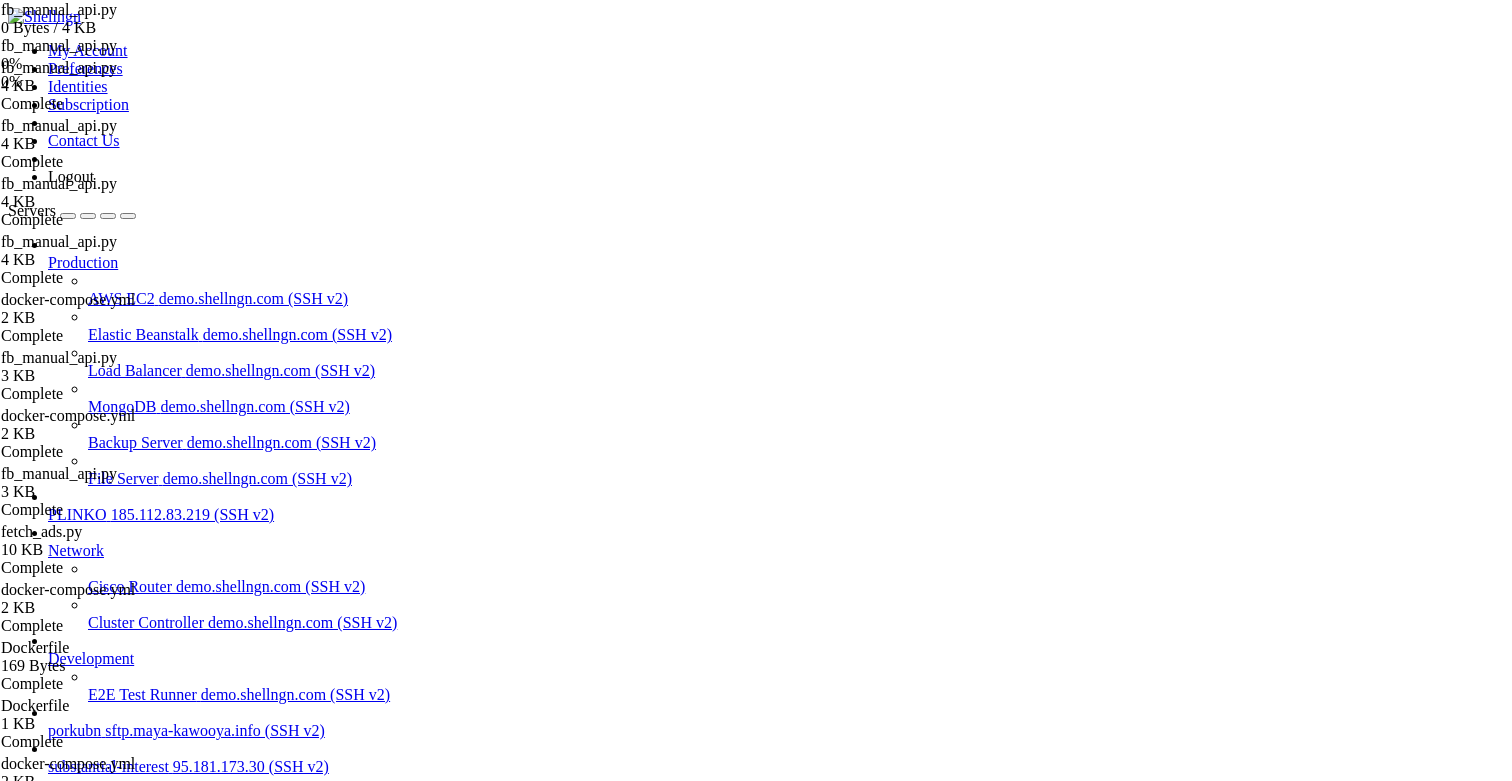 click on "  .." at bounding box center (303, 1311) 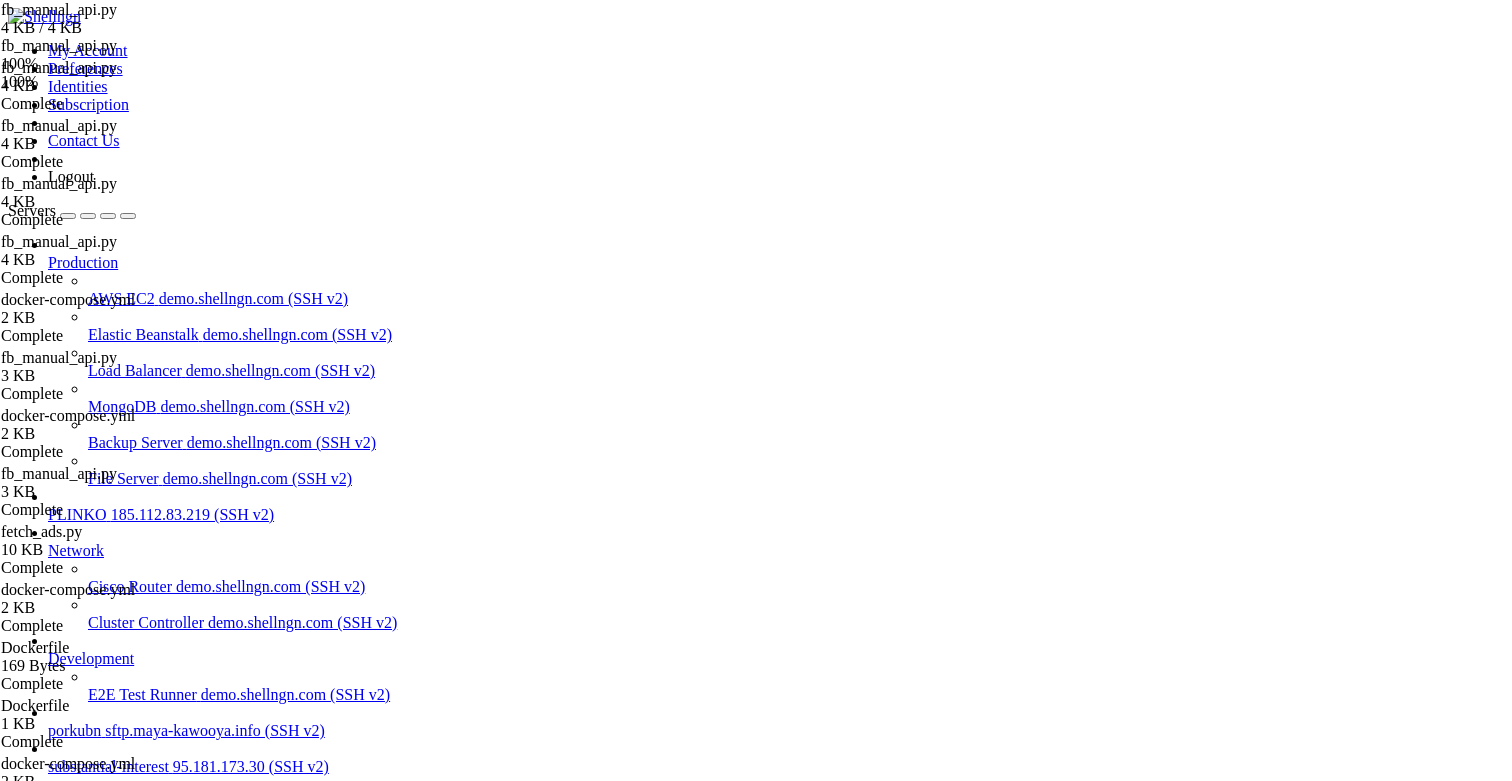 scroll, scrollTop: 486, scrollLeft: 0, axis: vertical 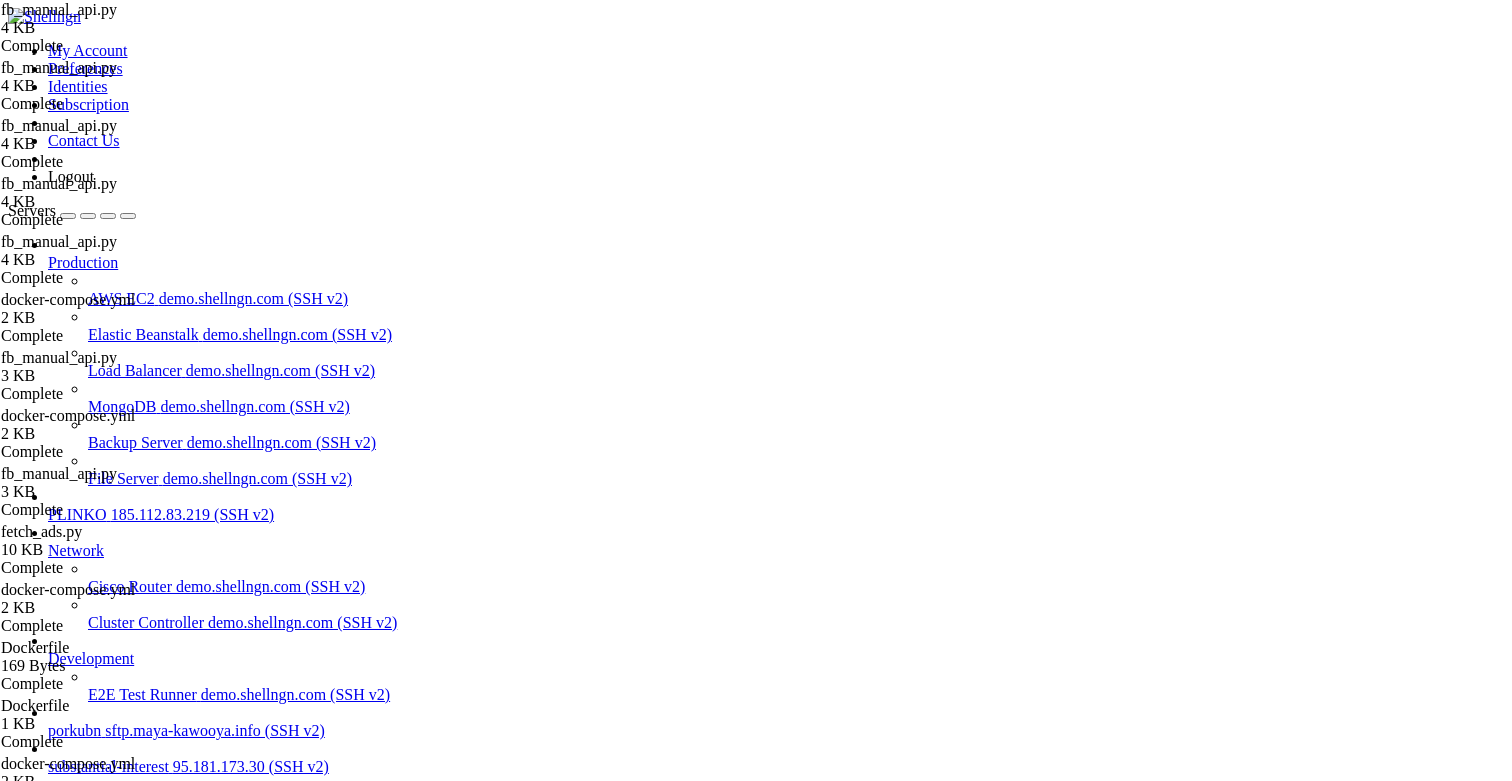 click on "# fb_manual_api.py from   fastapi   import   FastAPI ,   HTTPException from   pydantic   import   BaseModel import   datetime   as   dt ,   os ,   psycopg # ───── Google‑Sheet helpers ───── import   gspread from   google . oauth2 . service_account   import   Credentials from   typing   import   List ,   Dict app   =   FastAPI ( ) CONNINFO   =   os . getenv ( "DATABASE_URL" ) # ───────────────────────── models ────────────────────────── class   Row ( BaseModel ) :       report_date :   dt . date       date_start   :   dt . date       date_stop    :   dt . date       account_id :   str       ad_id :        str       offer_id :     str       buyer_id :   str       idcreo :     str       note :       str   |   None   =   '<manual>'       campaign_name :   str       ad_name :         str       inline_link_clicks :   int   =   0       leads :           int   =   0       registrations :   int" at bounding box center (779, 2406) 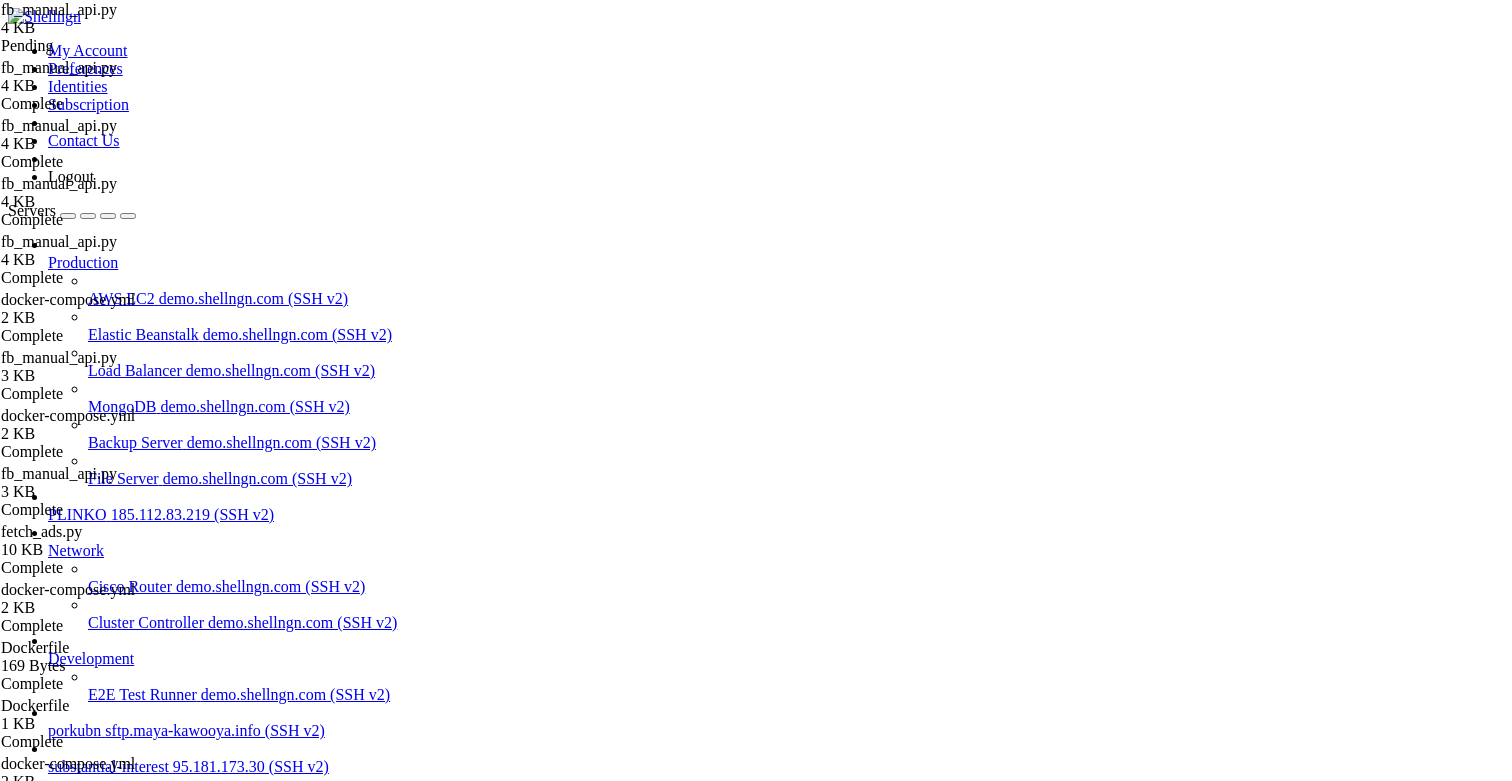click on "Reconnect" at bounding box center [756, 1991] 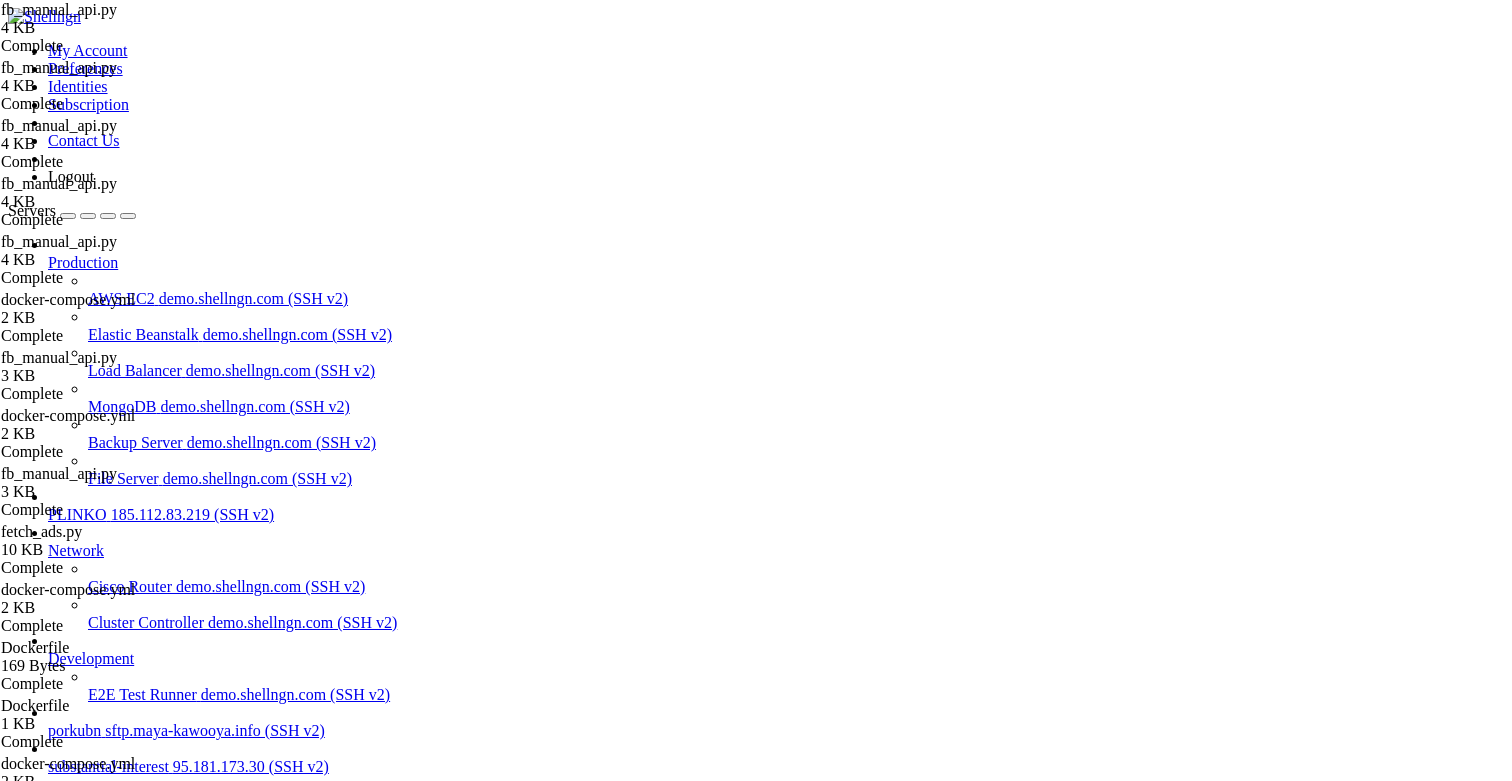 scroll, scrollTop: 0, scrollLeft: 0, axis: both 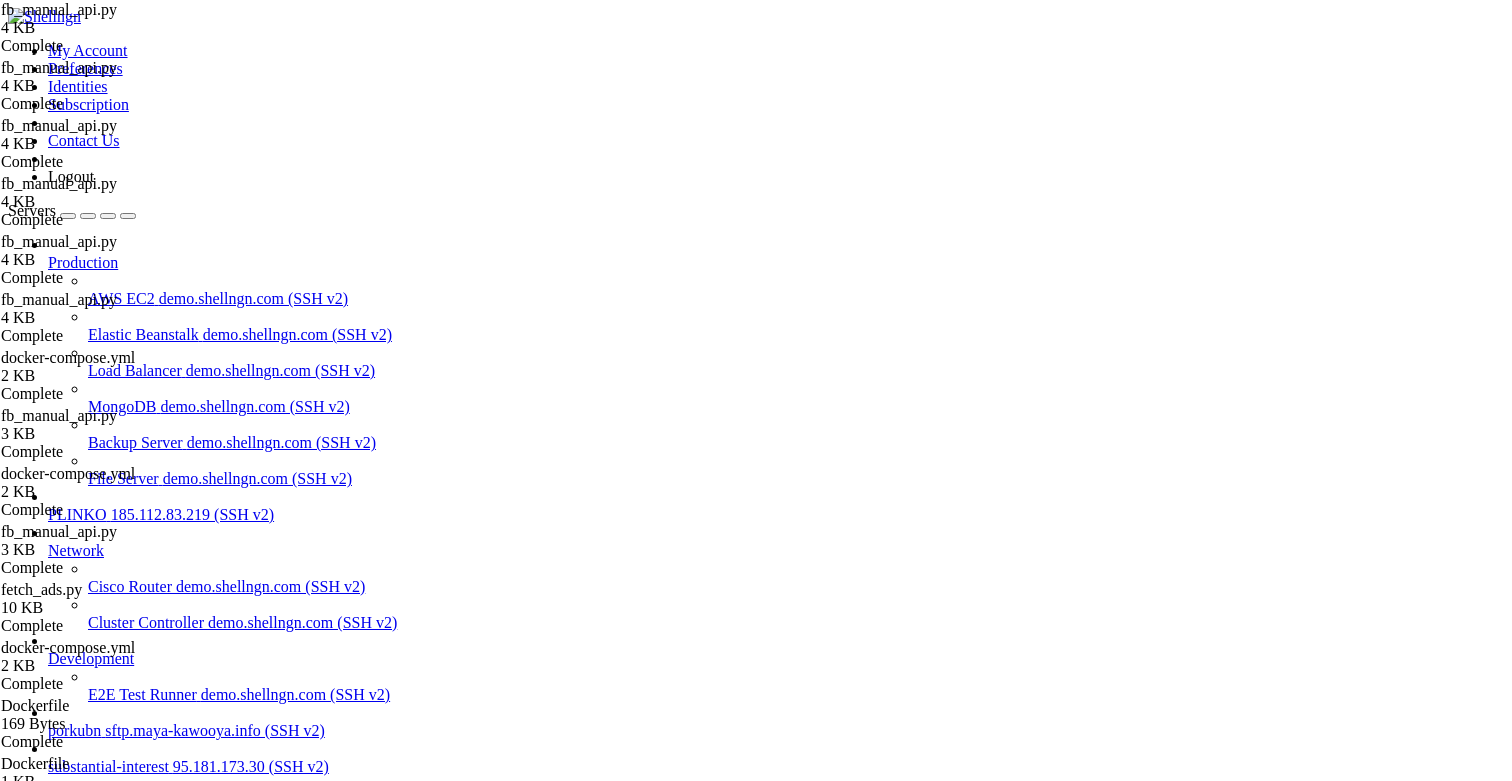click on "# fb_manual_api.py from   fastapi   import   FastAPI ,   HTTPException from   pydantic   import   BaseModel import   datetime   as   dt ,   os ,   psycopg # ───── Google‑Sheet helpers ───── import   gspread from   google . oauth2 . service_account   import   Credentials from   typing   import   List ,   Dict app   =   FastAPI ( ) CONNINFO   =   os . getenv ( "DATABASE_URL" ) # ───────────────────────── models ────────────────────────── class   Row ( BaseModel ) :       report_date :   dt . date       date_start   :   dt . date       date_stop    :   dt . date       account_id :   str       ad_id :        str       offer_id :     str       buyer_id :   str       idcreo :     str       note :       str   |   None   =   '<manual>'       campaign_name :   str       ad_name :         str       inline_link_clicks :   int   =   0       leads :           int   =   0       registrations :   int" at bounding box center [779, 2406] 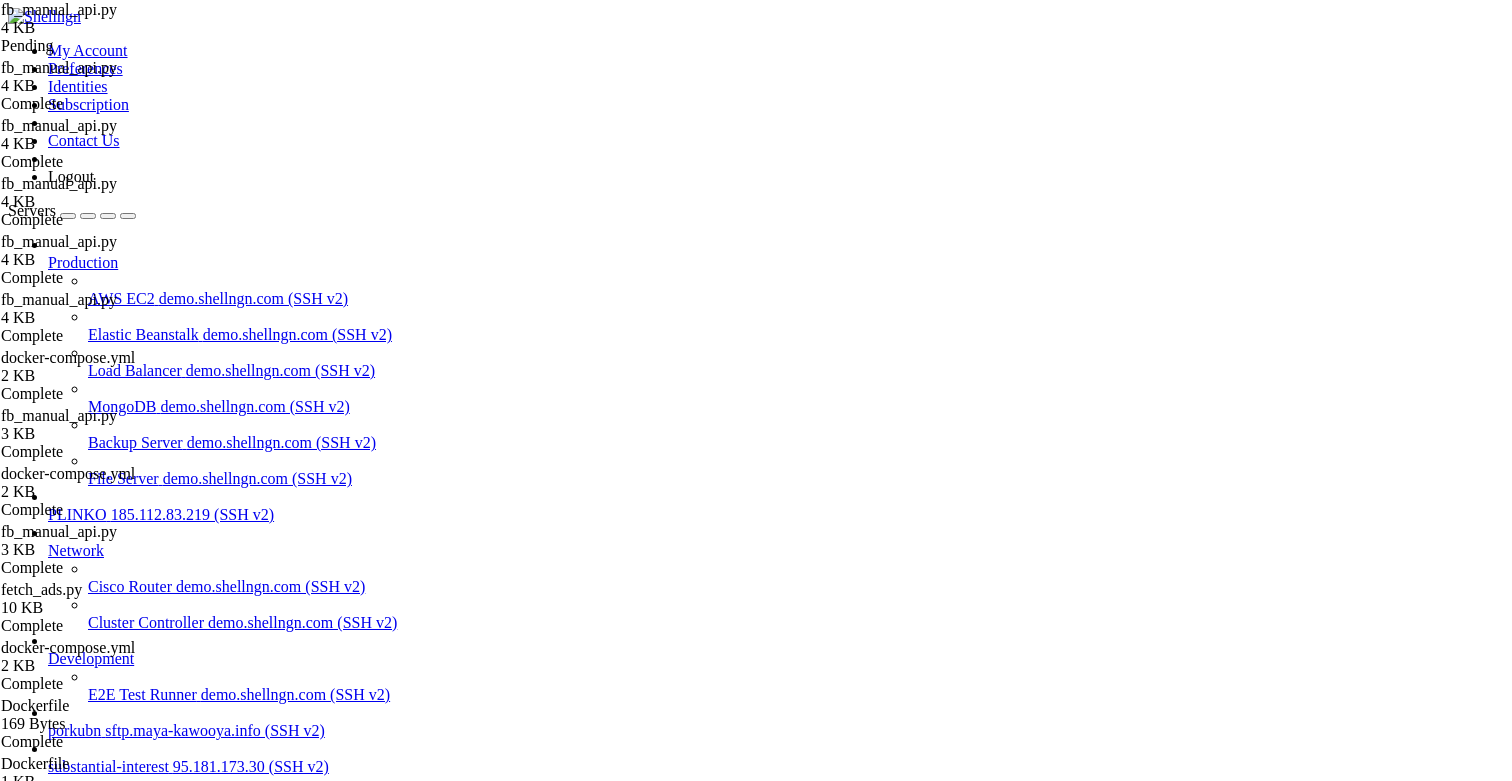 click on "Reconnect" at bounding box center [48, 1991] 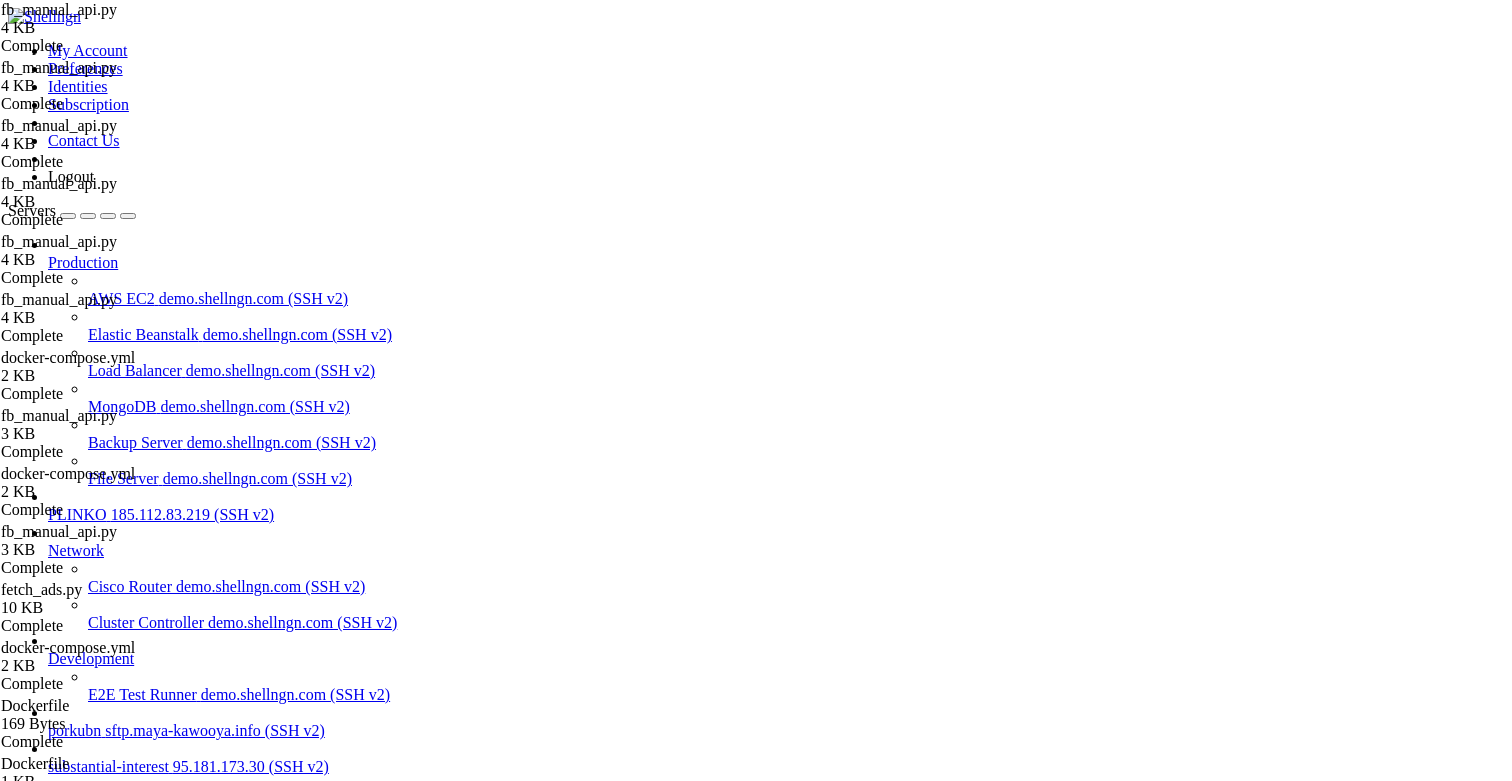 click on "substantial-interest" at bounding box center [108, 834] 